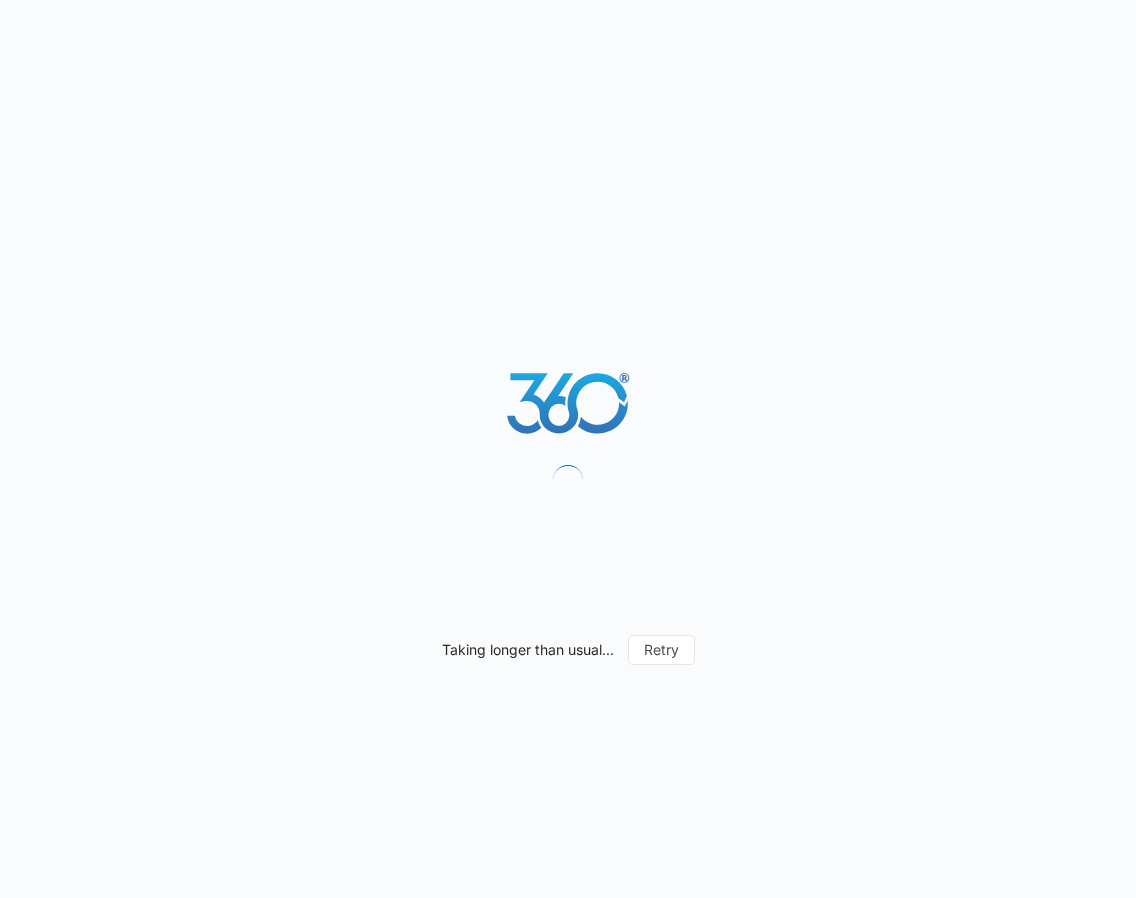 scroll, scrollTop: 0, scrollLeft: 0, axis: both 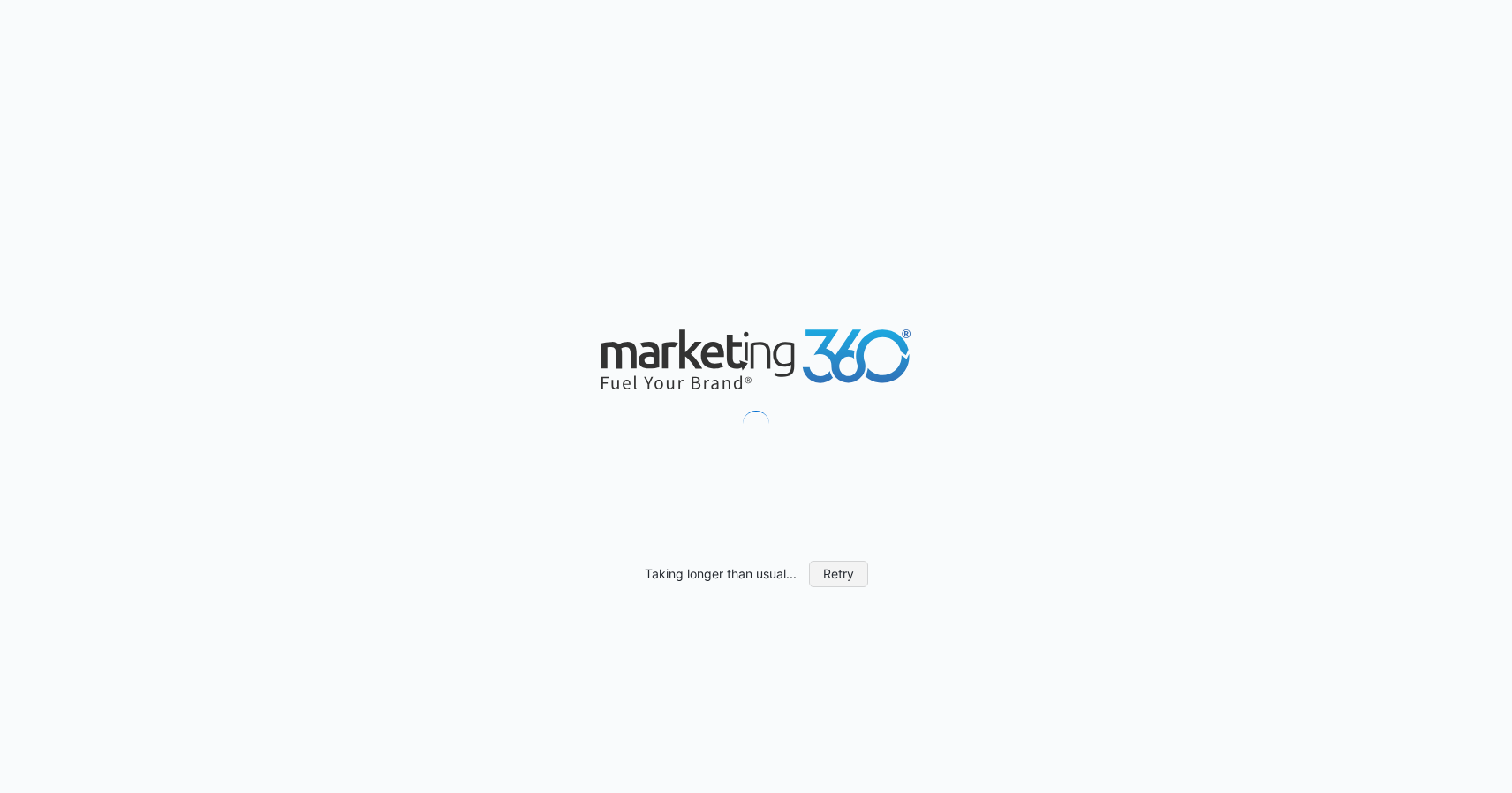 click on "Retry" at bounding box center [838, 574] 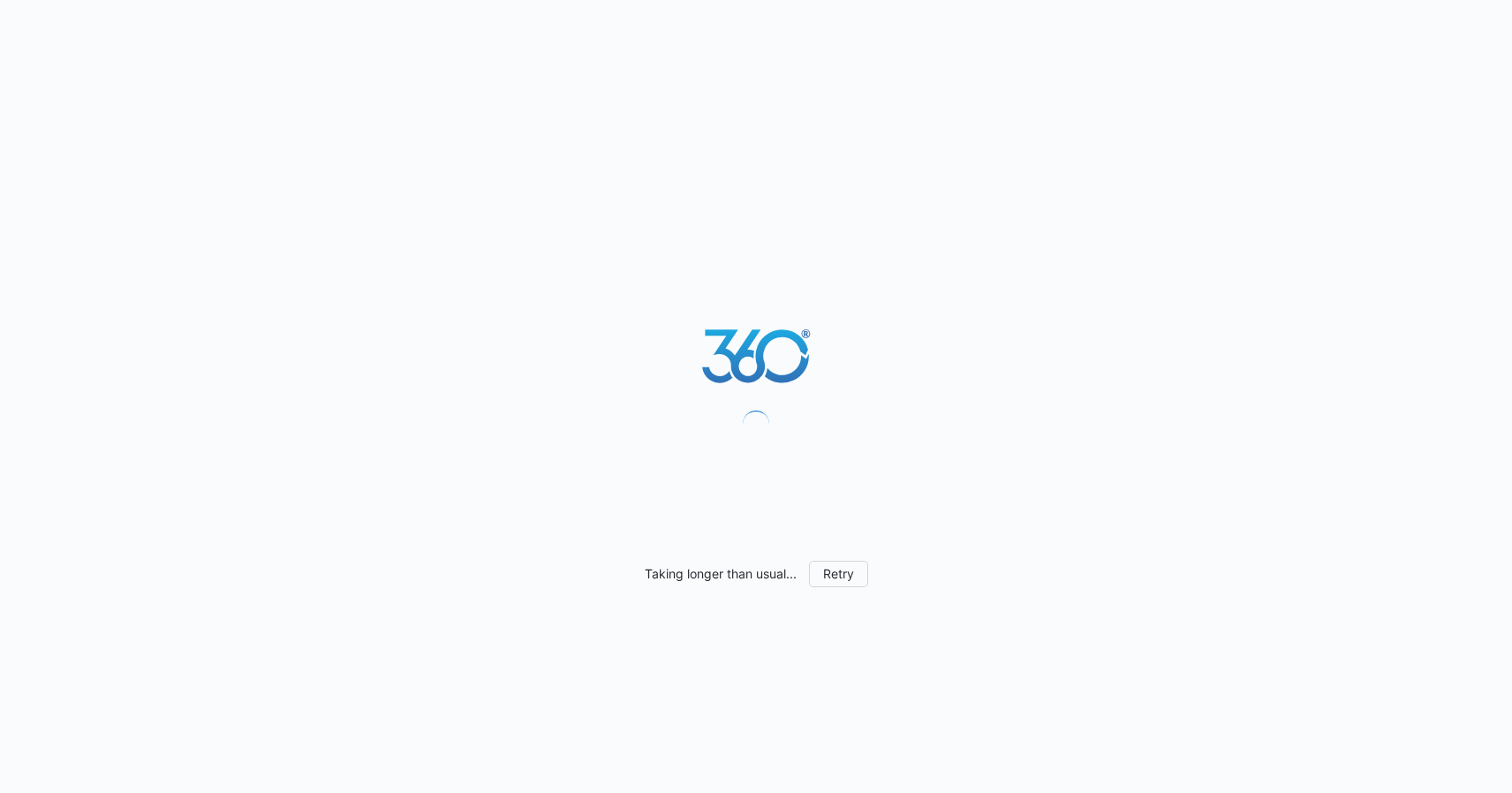 scroll, scrollTop: 0, scrollLeft: 0, axis: both 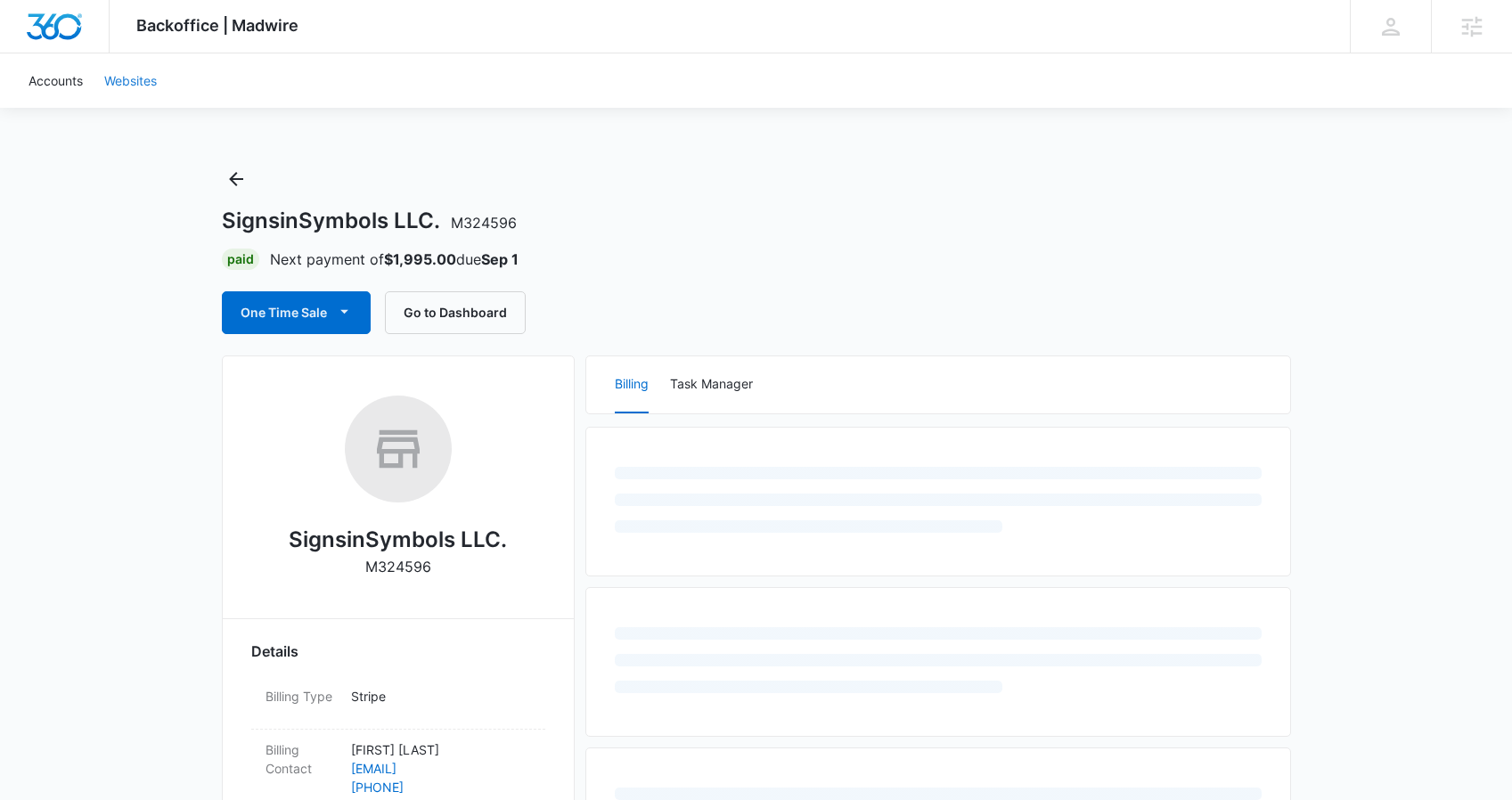 click on "Websites" at bounding box center (130, 80) 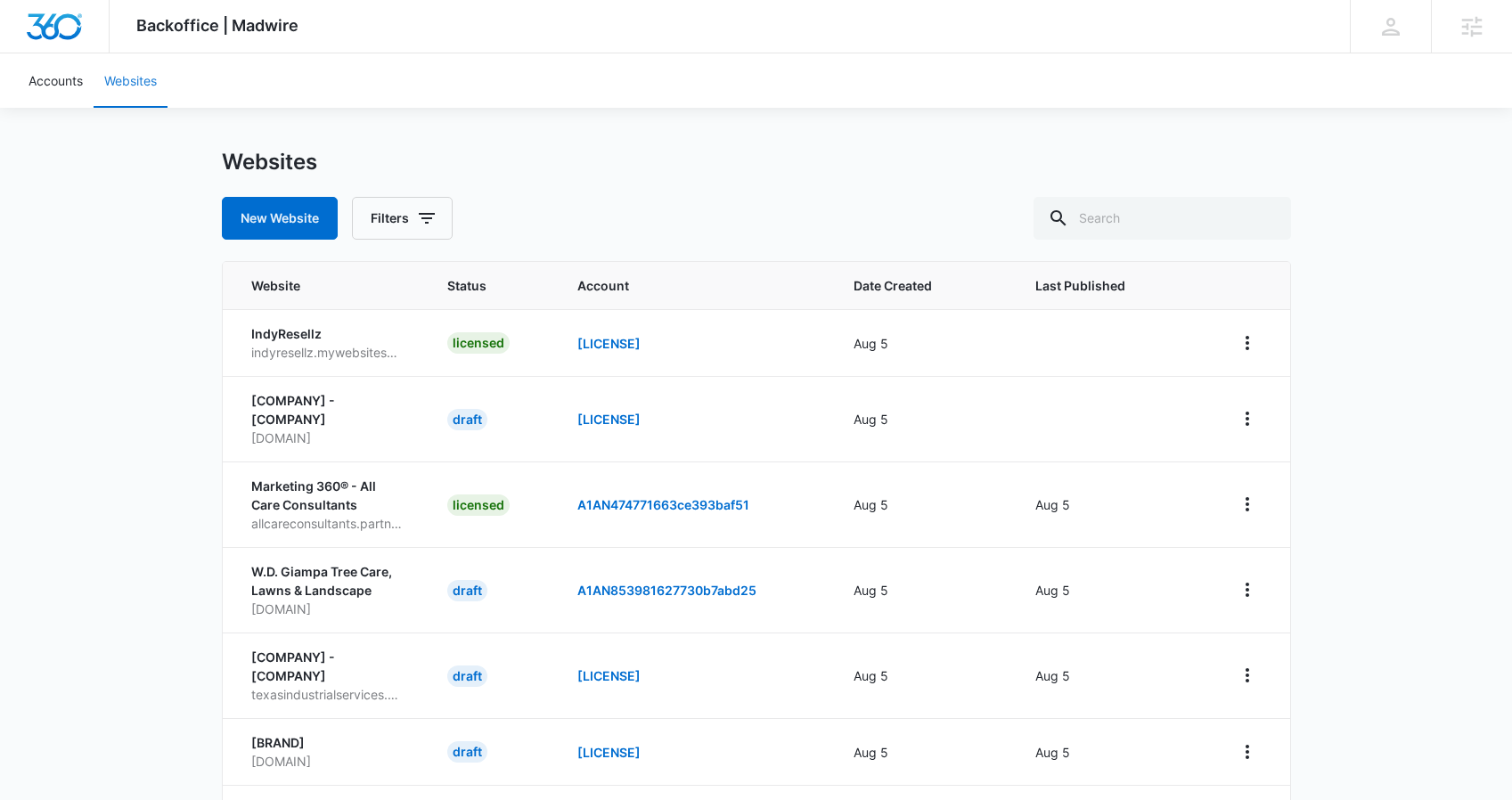 scroll, scrollTop: 0, scrollLeft: 0, axis: both 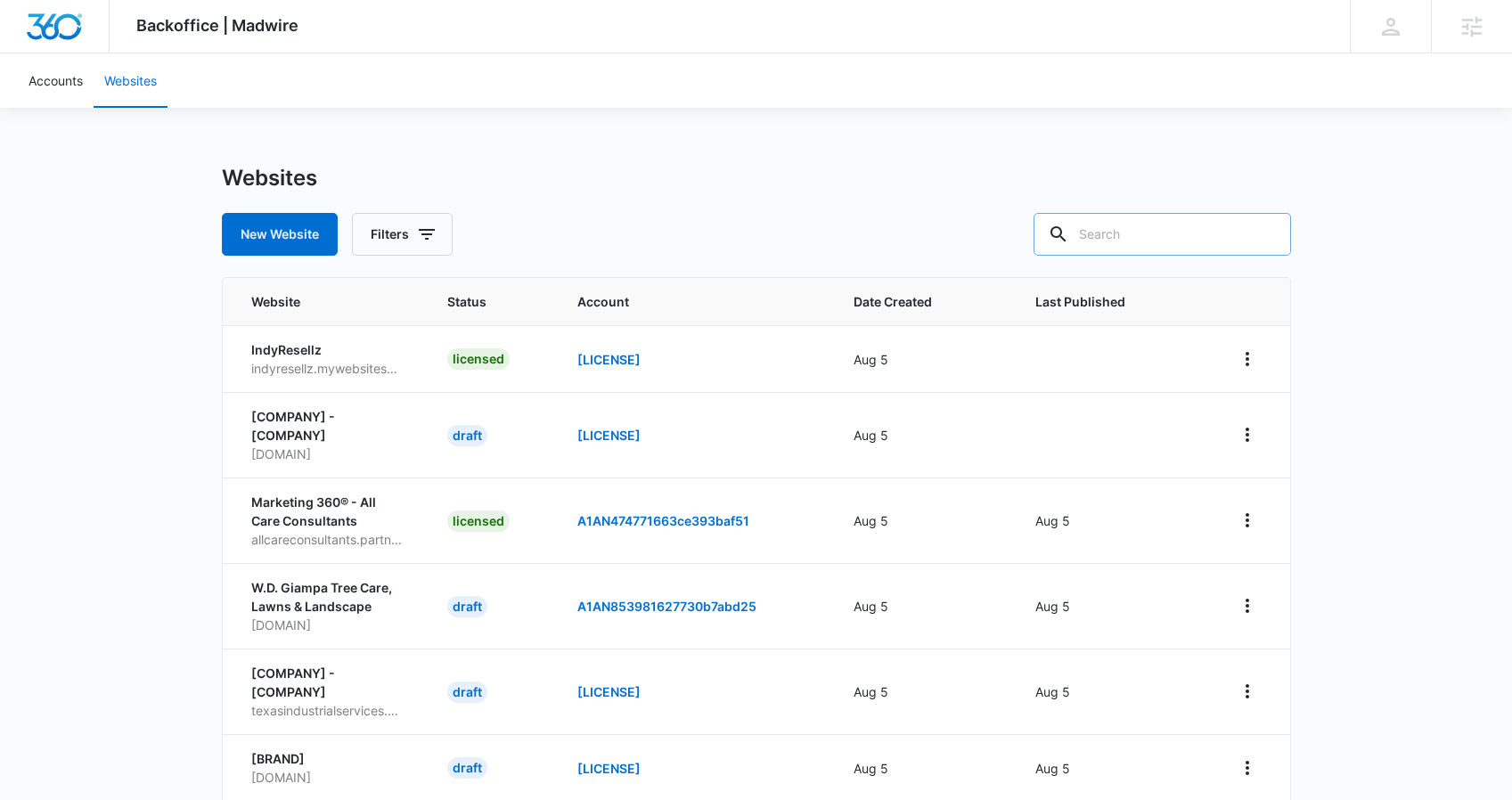 click at bounding box center (1162, 234) 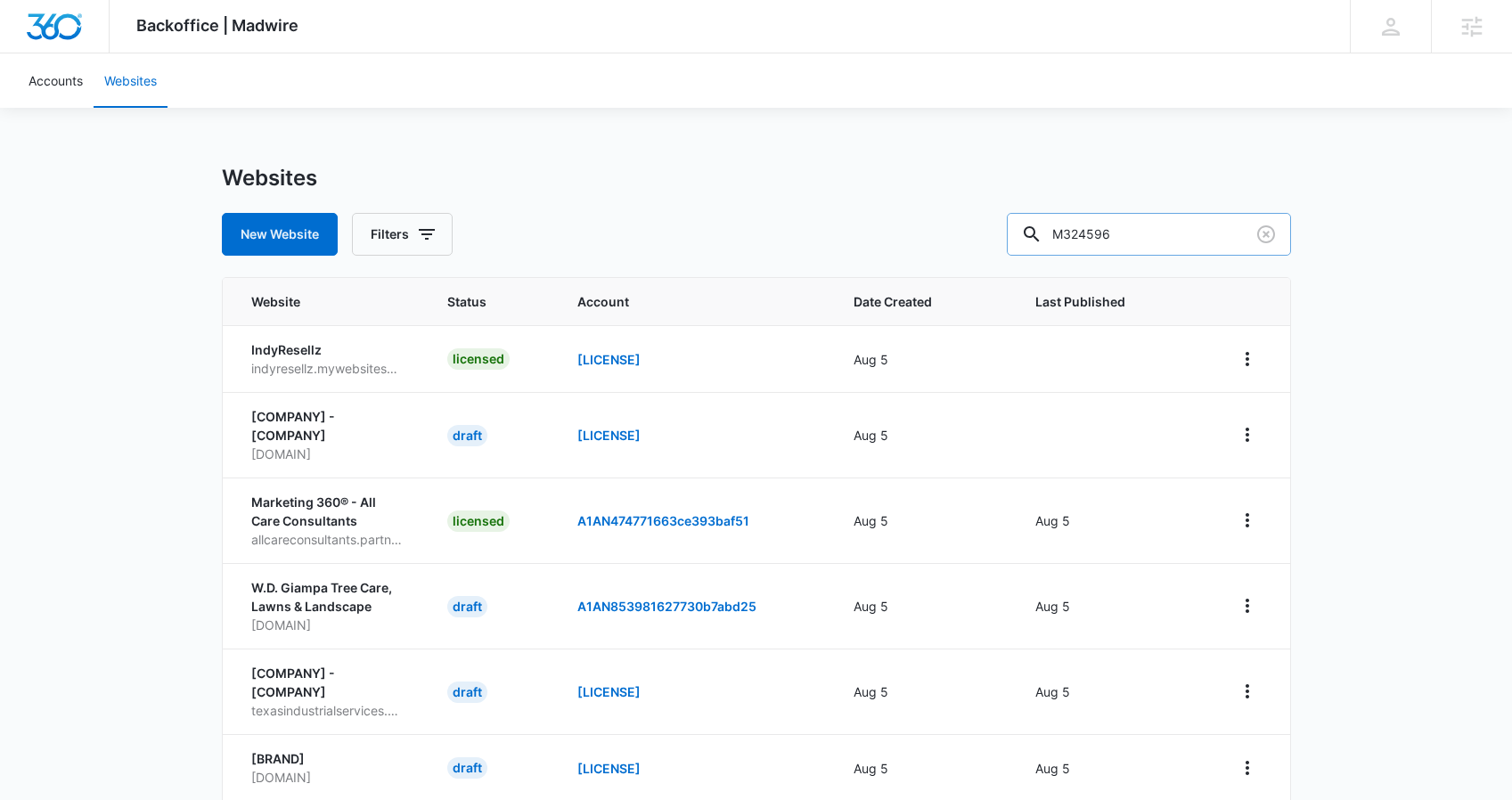 type on "M324596" 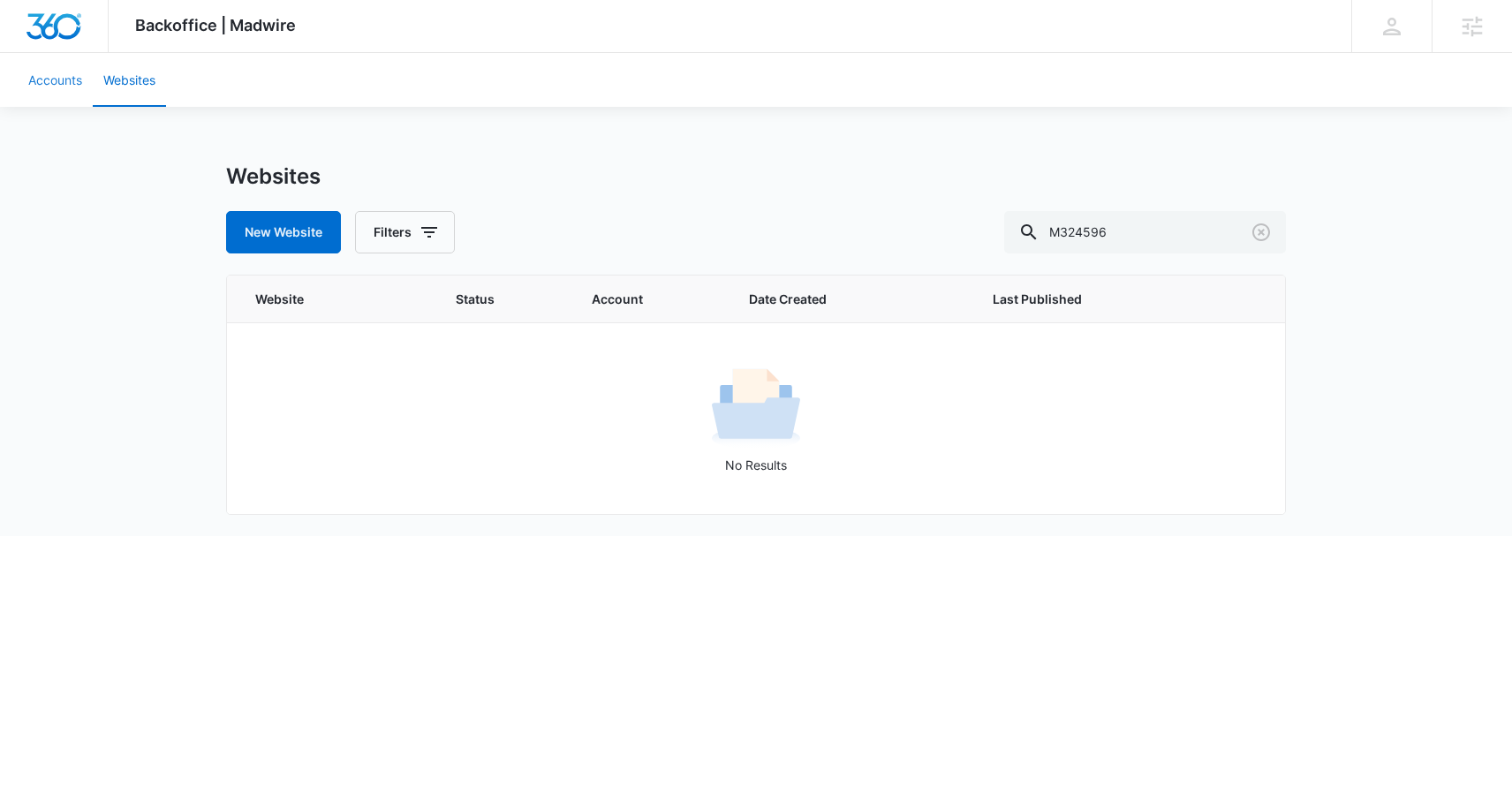 click on "Accounts" at bounding box center (55, 79) 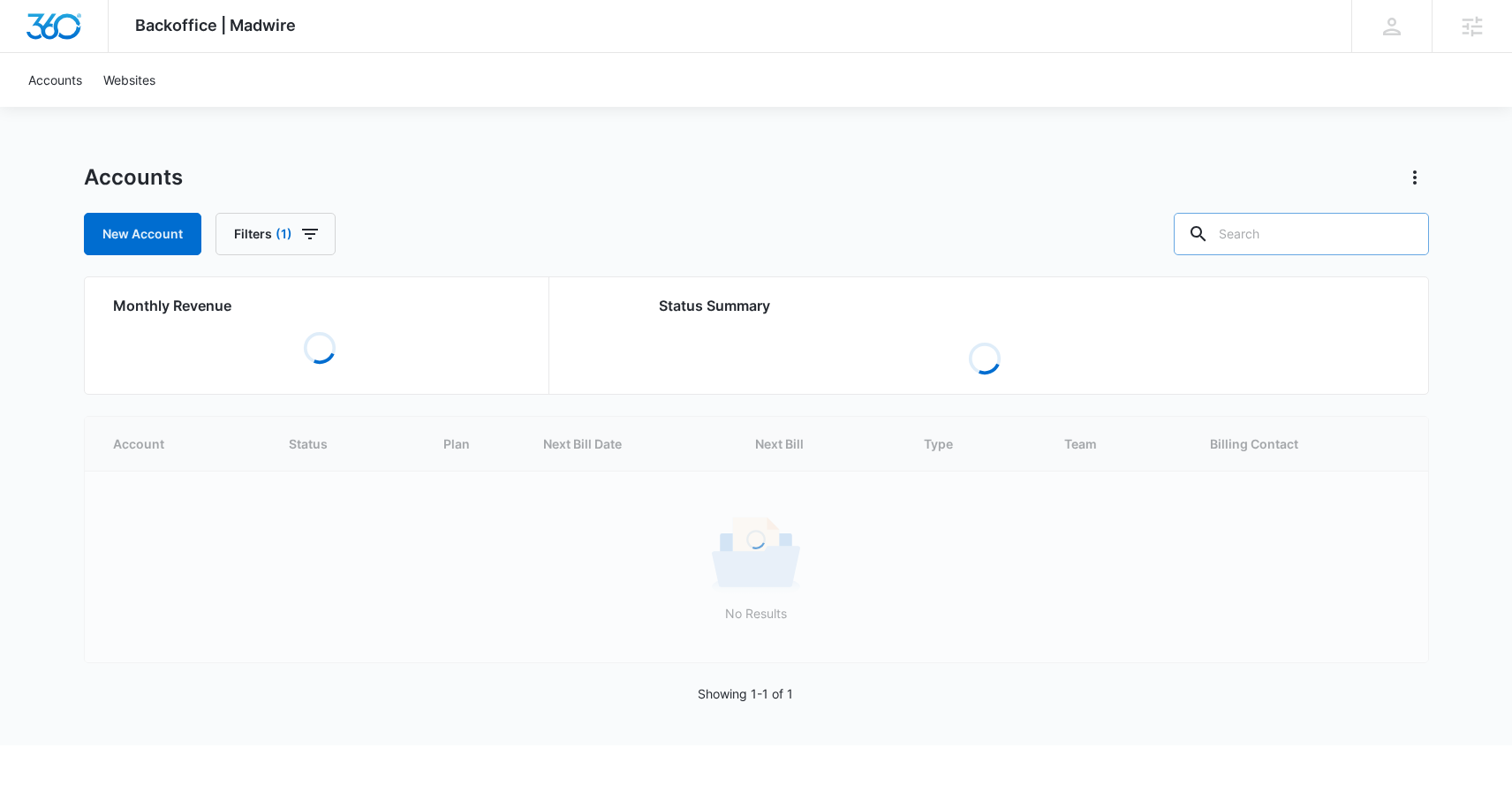 click at bounding box center [1301, 234] 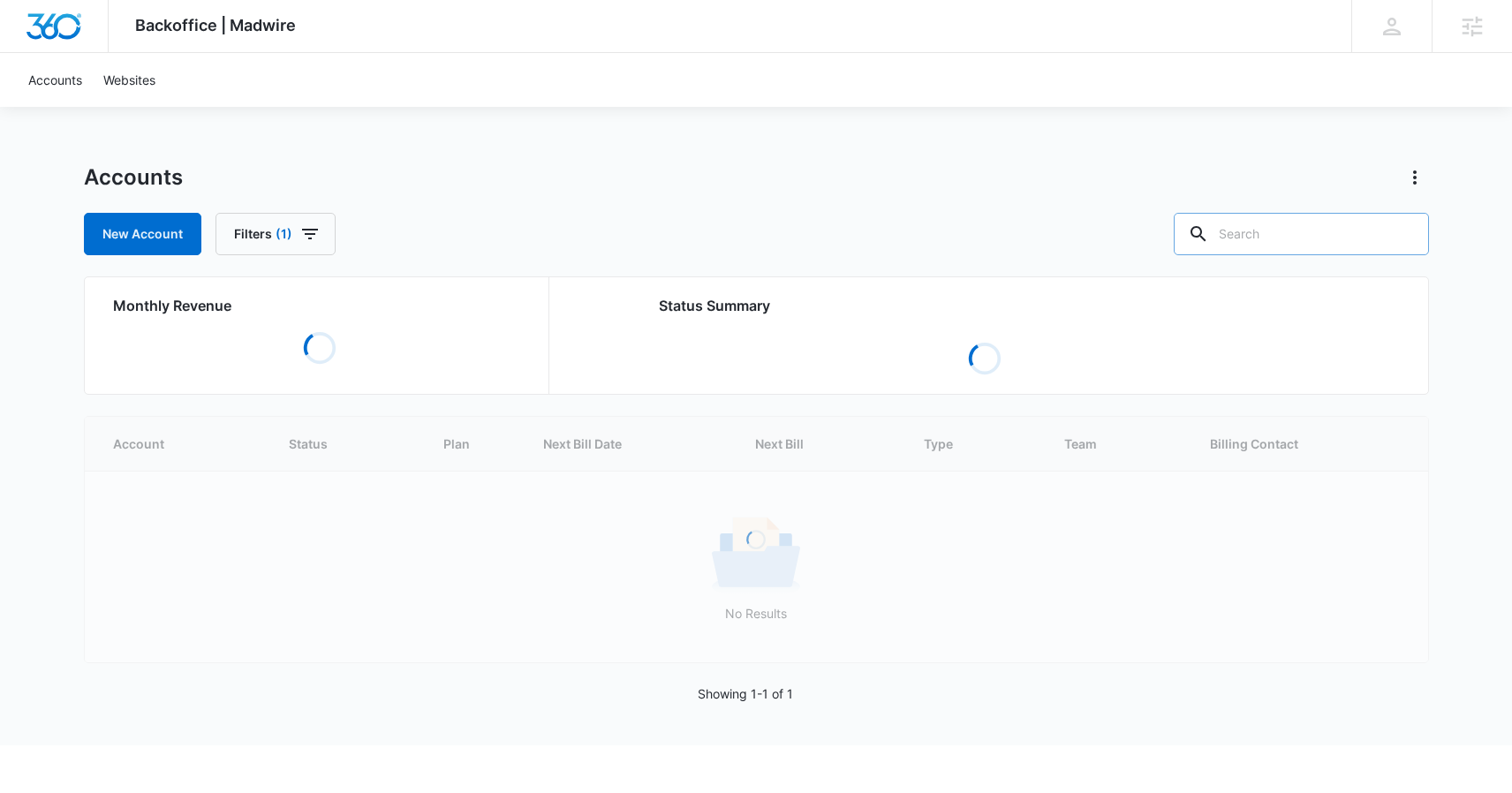 paste on "M324596" 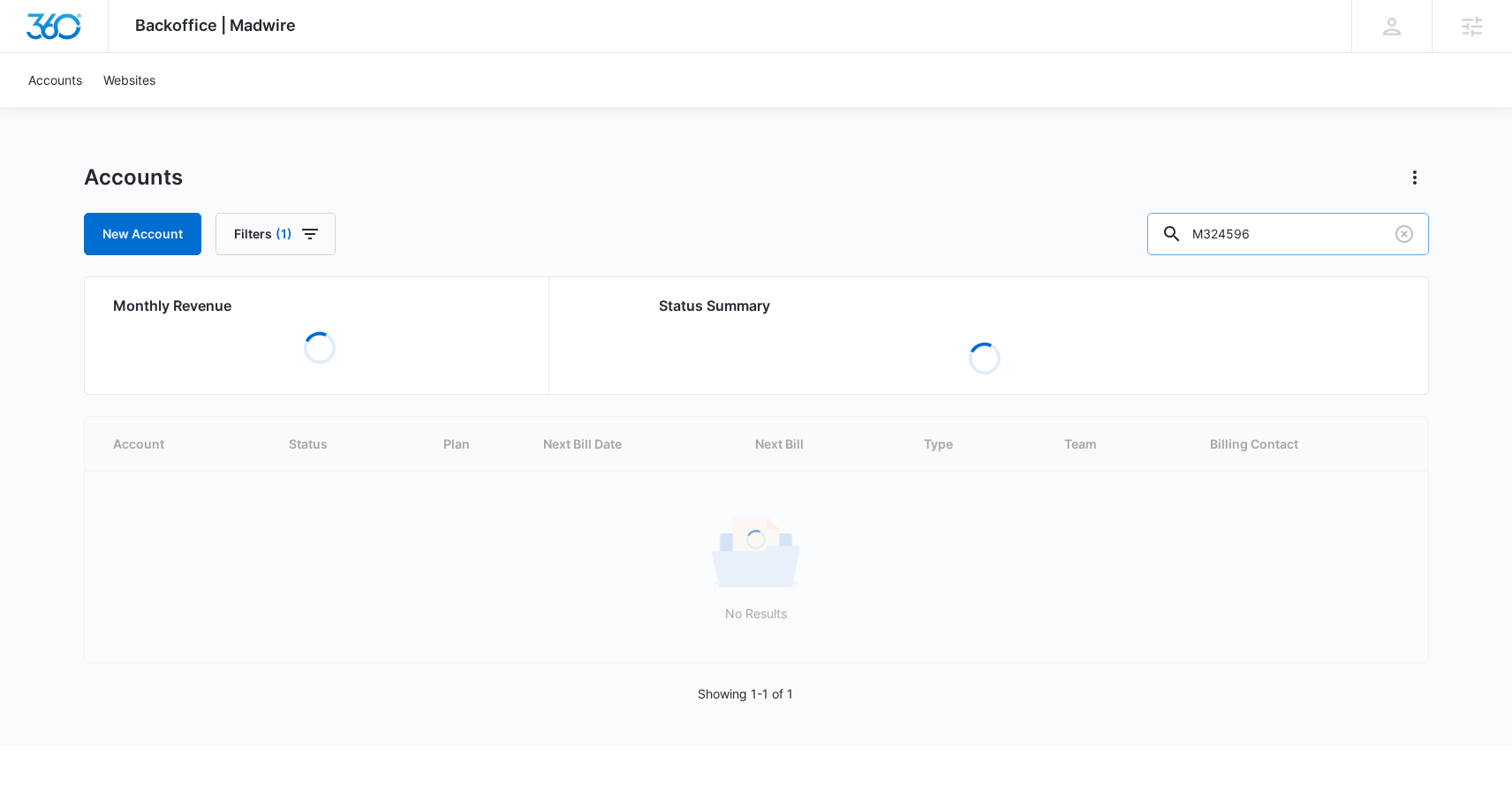 type on "M324596" 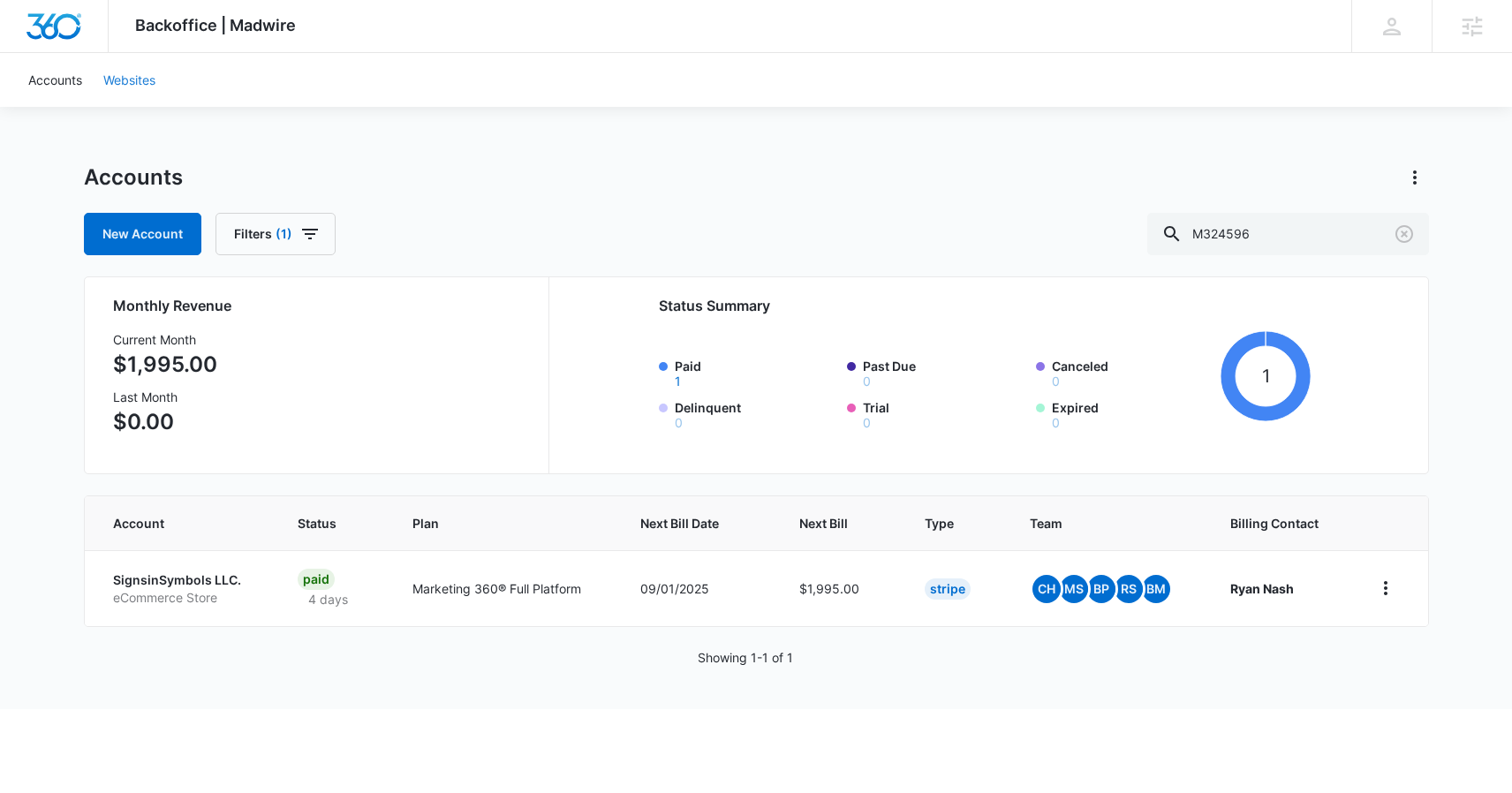 click on "Websites" at bounding box center [129, 79] 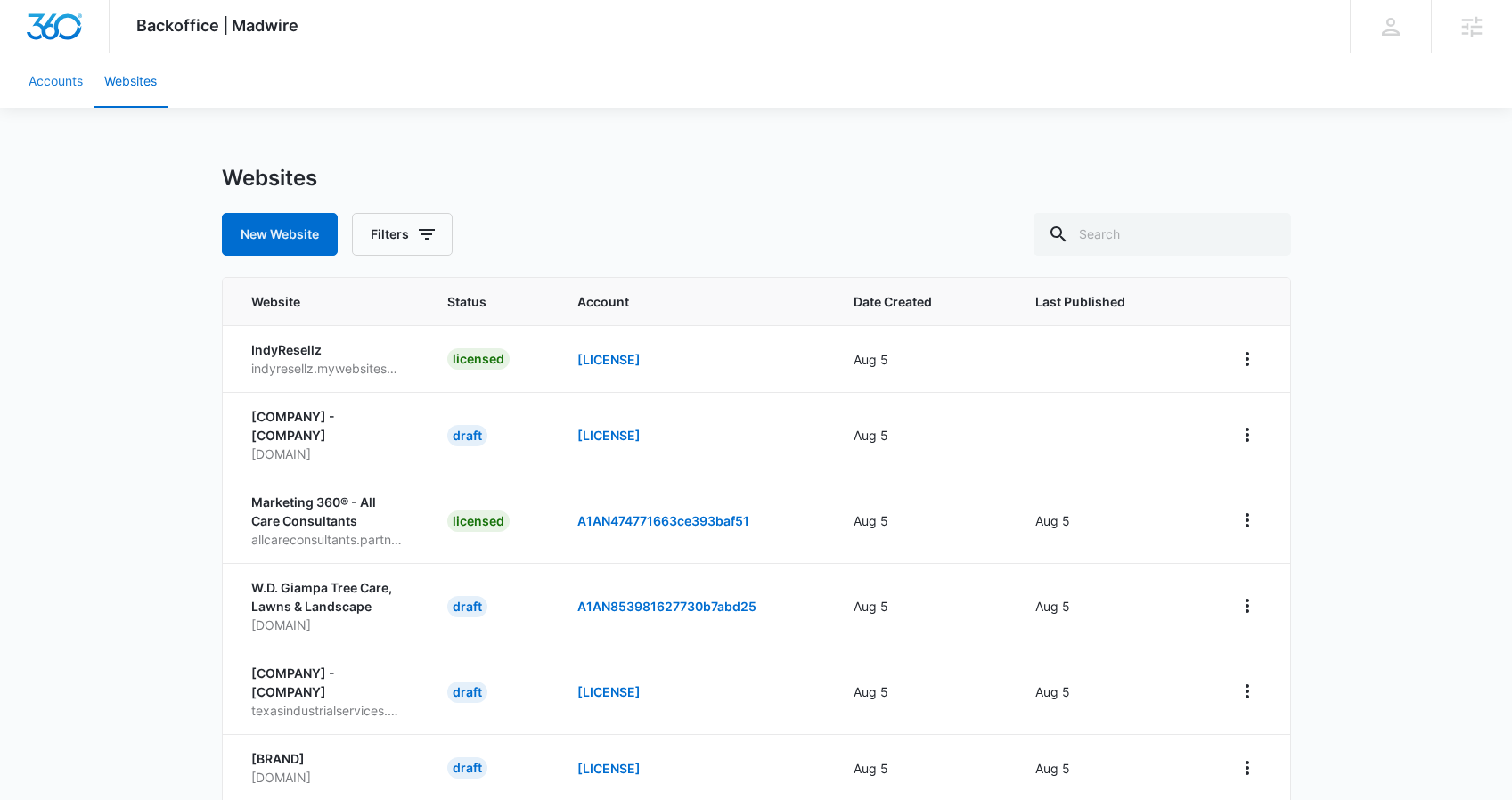 click on "Accounts" at bounding box center [55, 80] 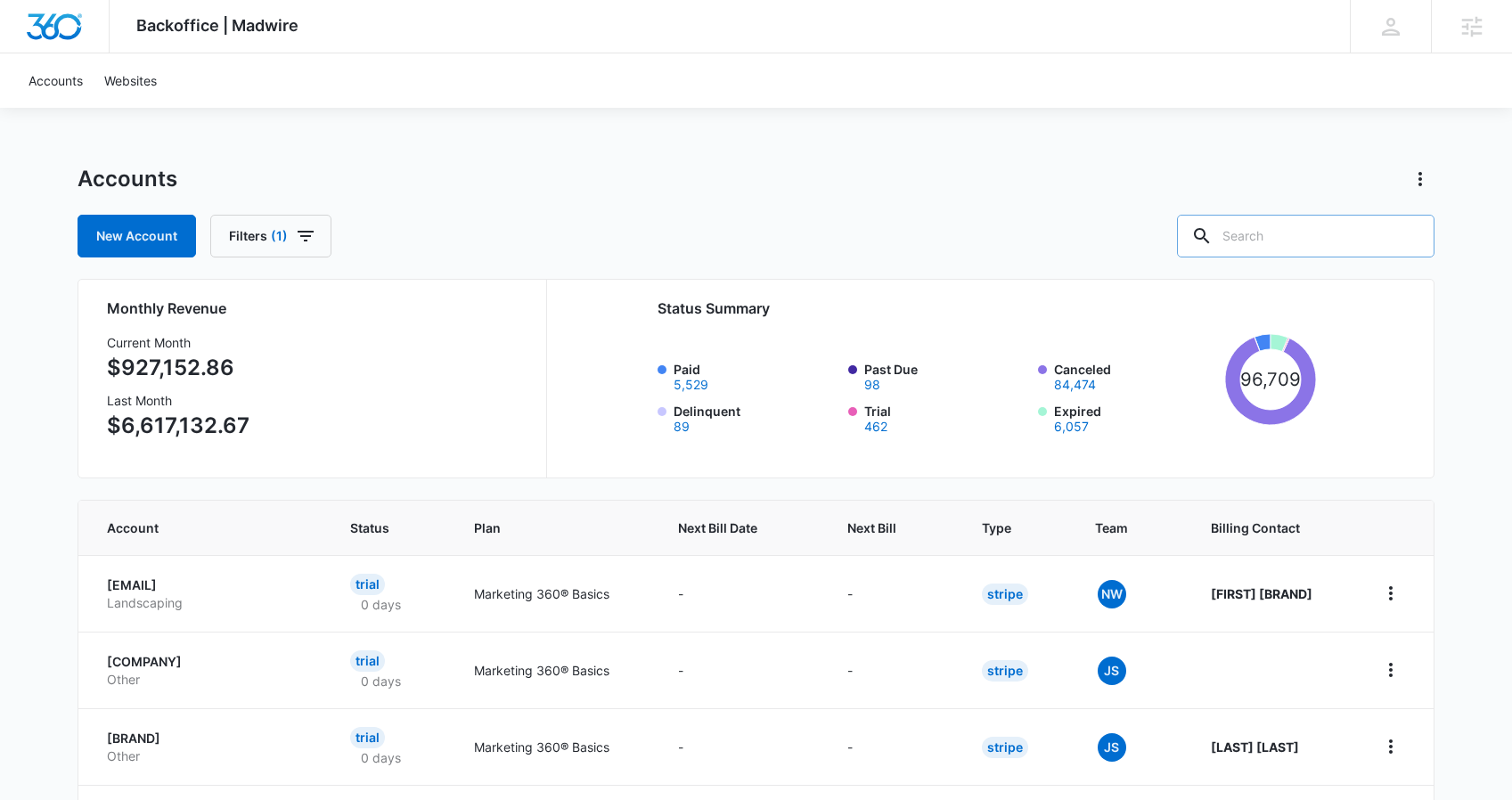 click at bounding box center (1305, 236) 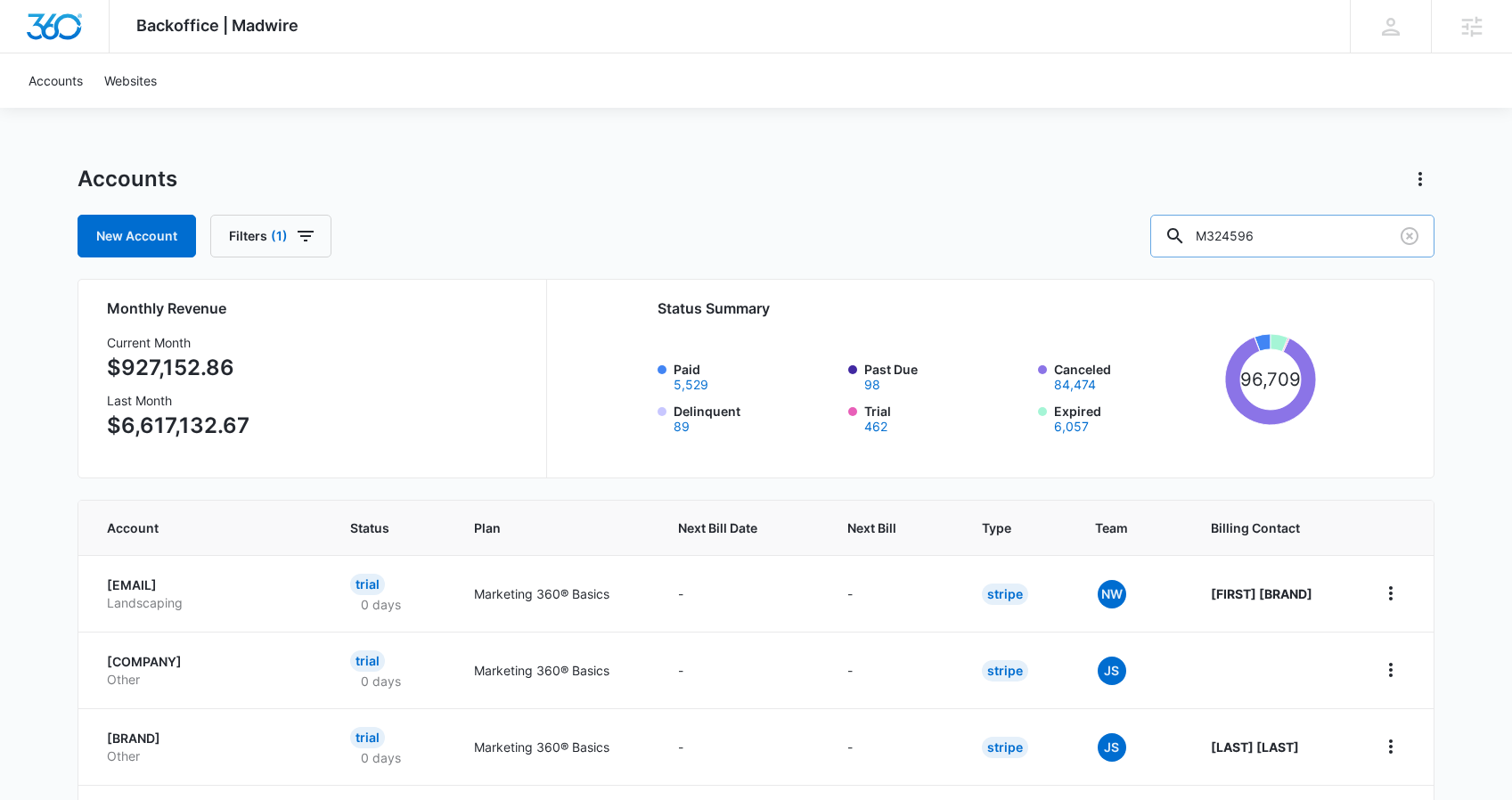 type on "M324596" 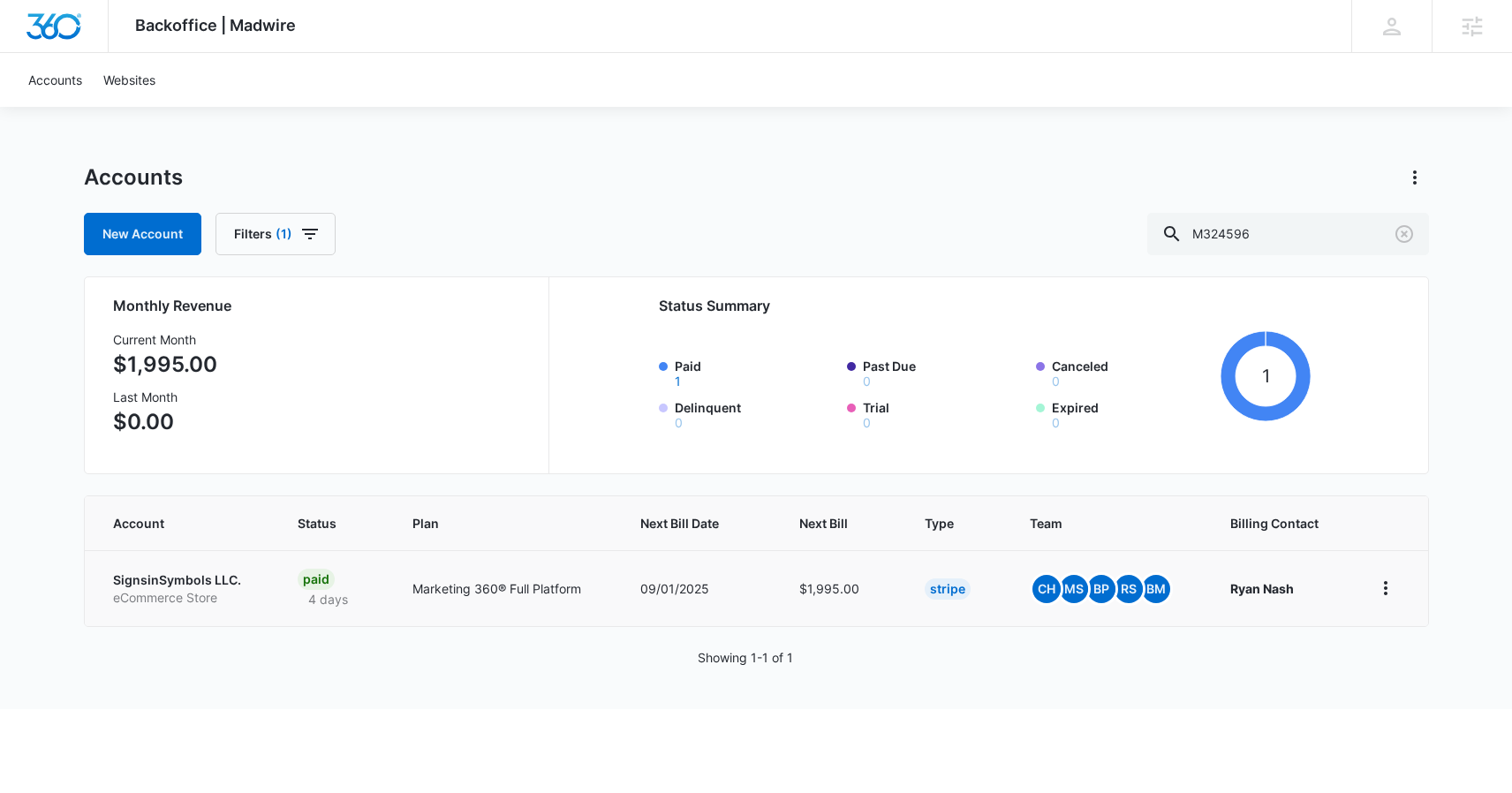 click on "SignsinSymbols LLC." at bounding box center [184, 580] 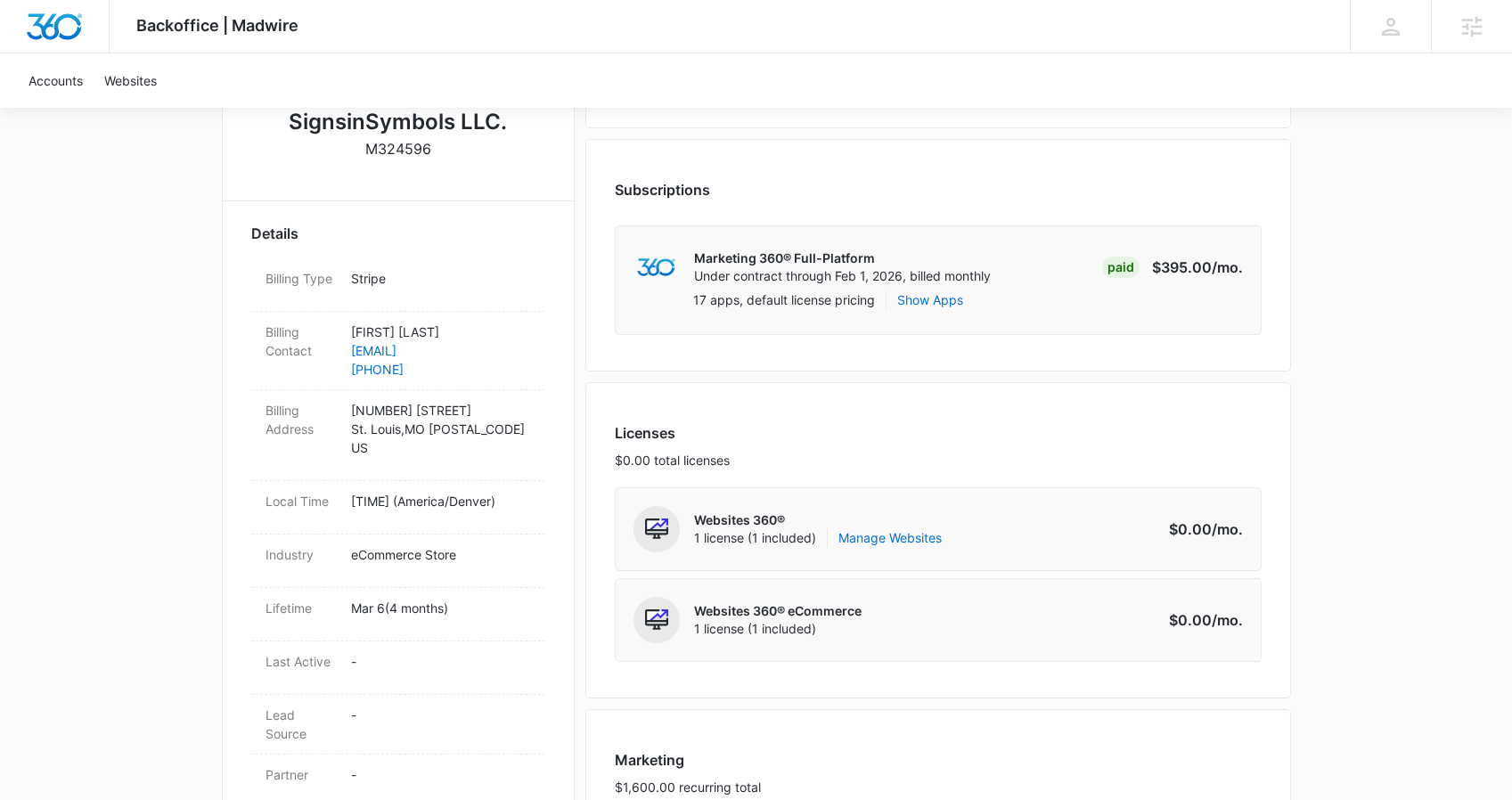 scroll, scrollTop: 535, scrollLeft: 0, axis: vertical 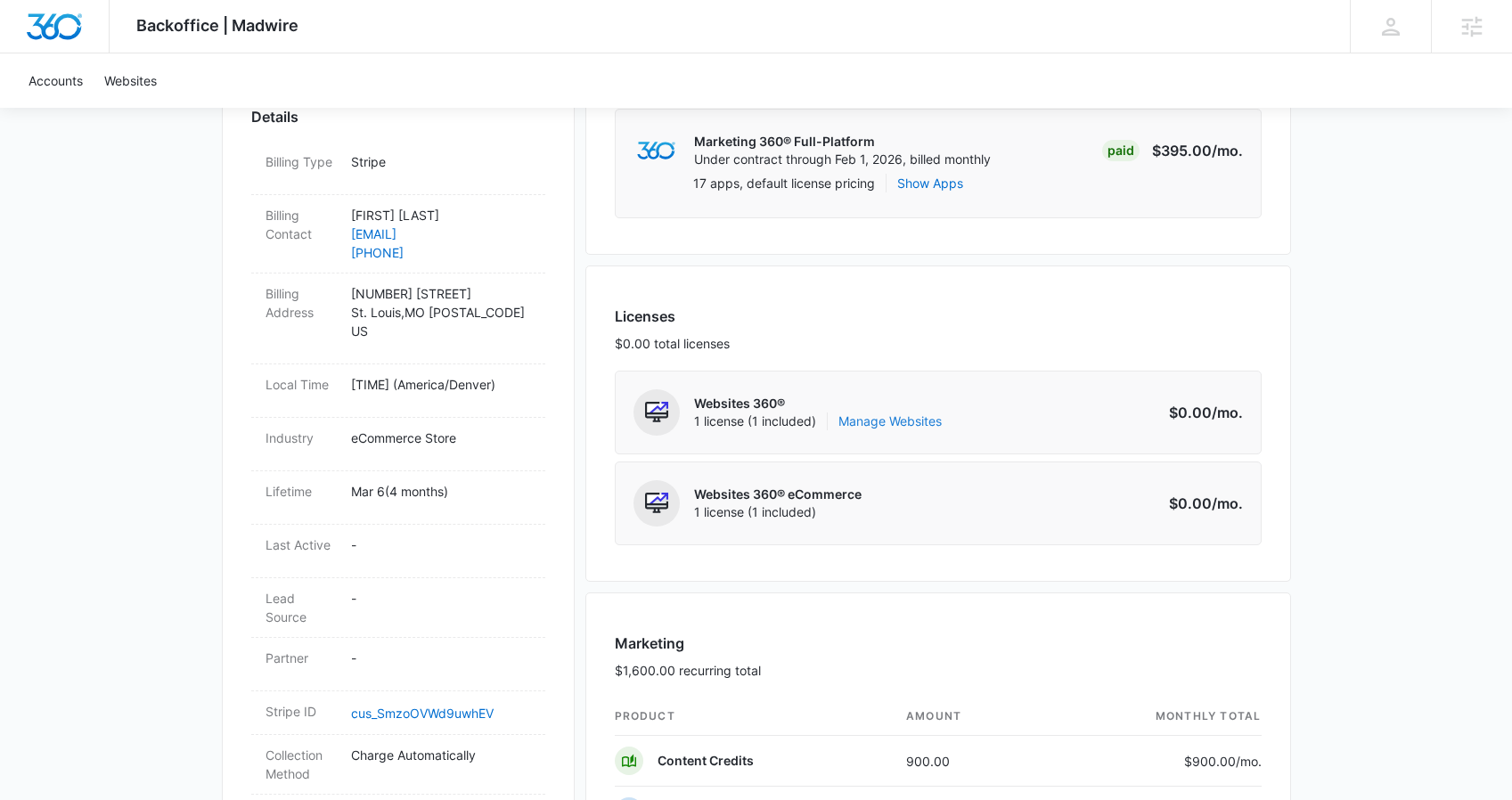 click on "Manage Websites" at bounding box center [890, 421] 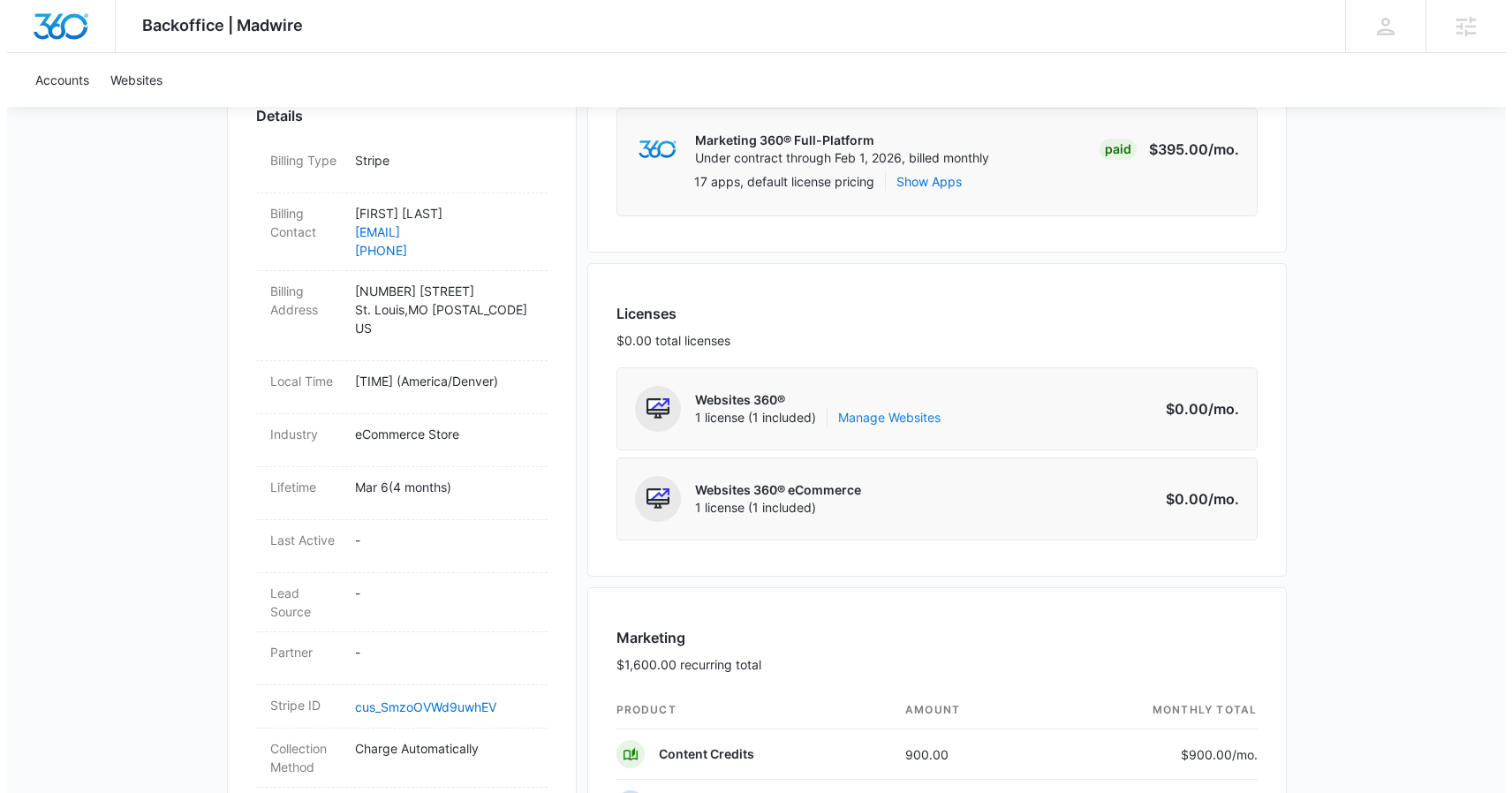 scroll, scrollTop: 0, scrollLeft: 0, axis: both 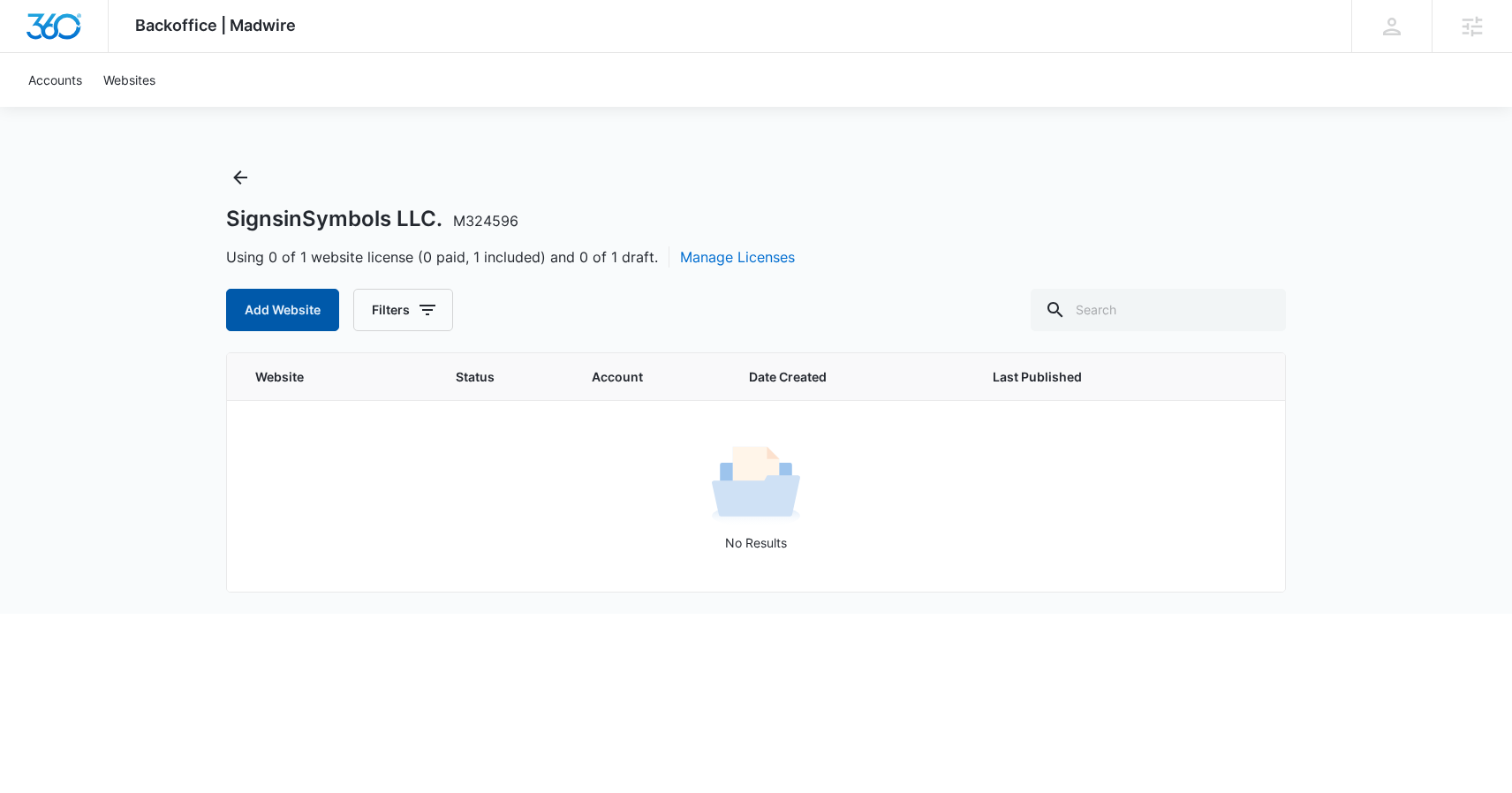 click on "Add Website" at bounding box center (283, 310) 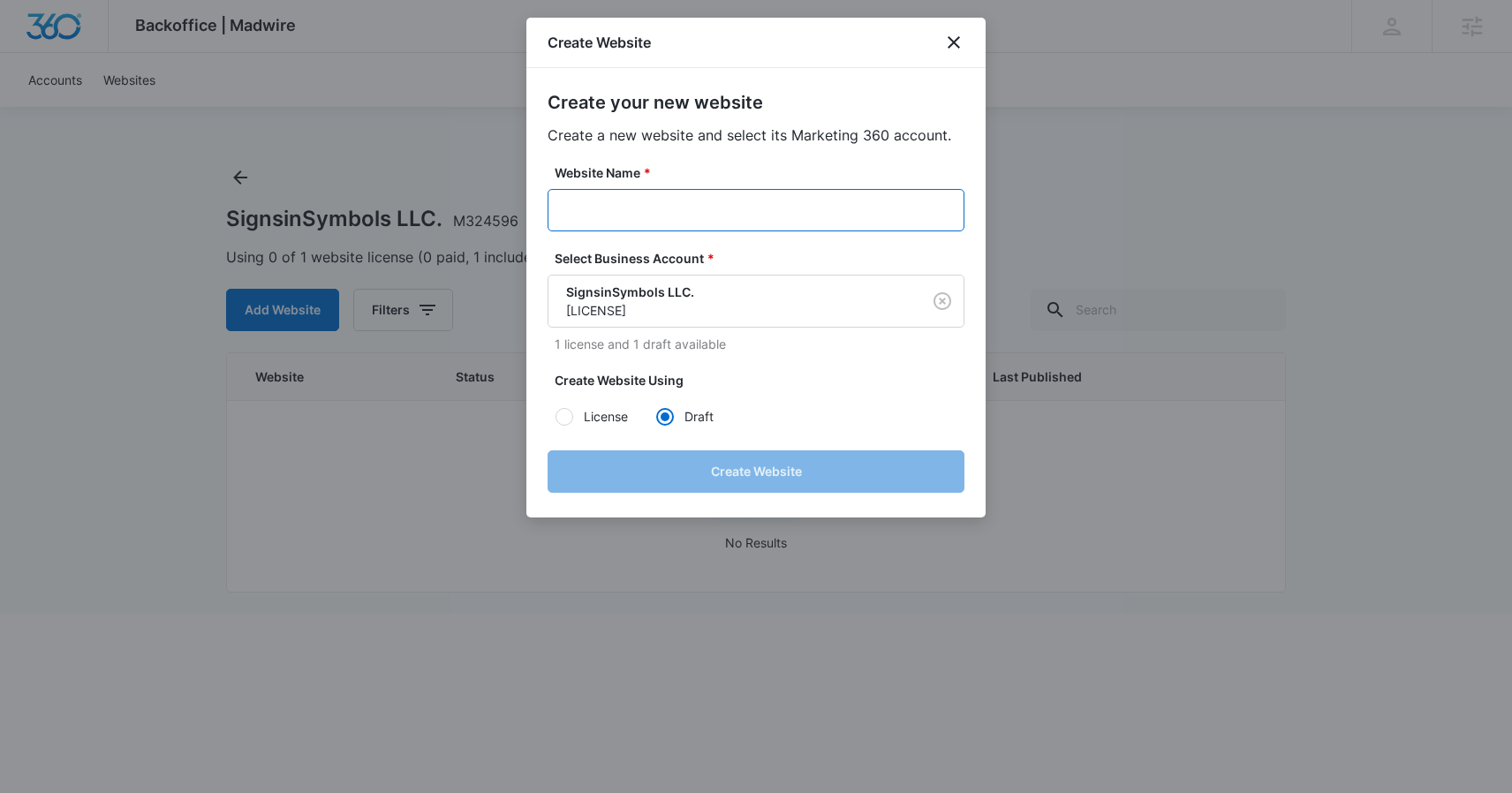 click on "Website Name *" at bounding box center (756, 210) 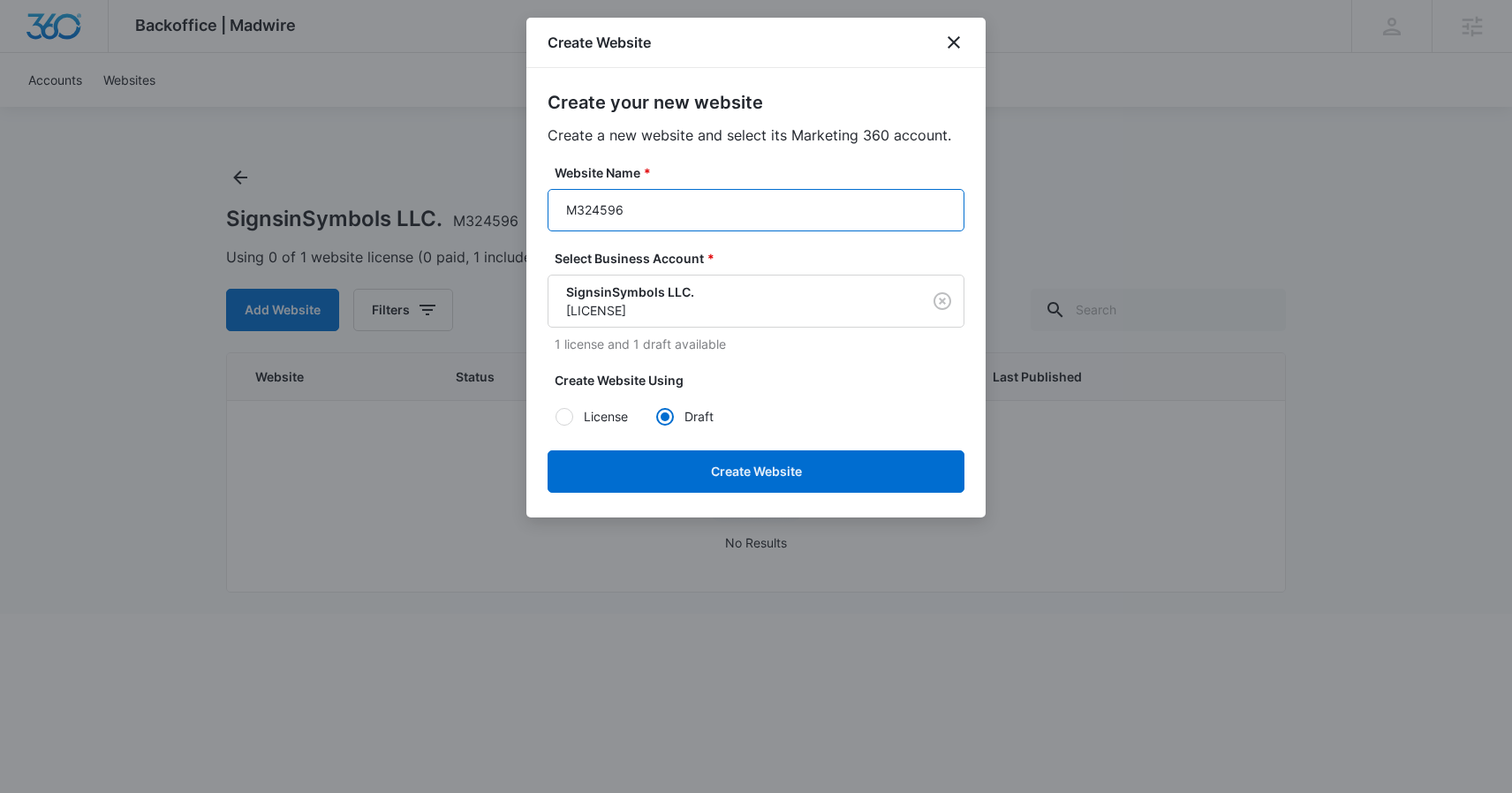 paste on "SignsinSymbols LLC." 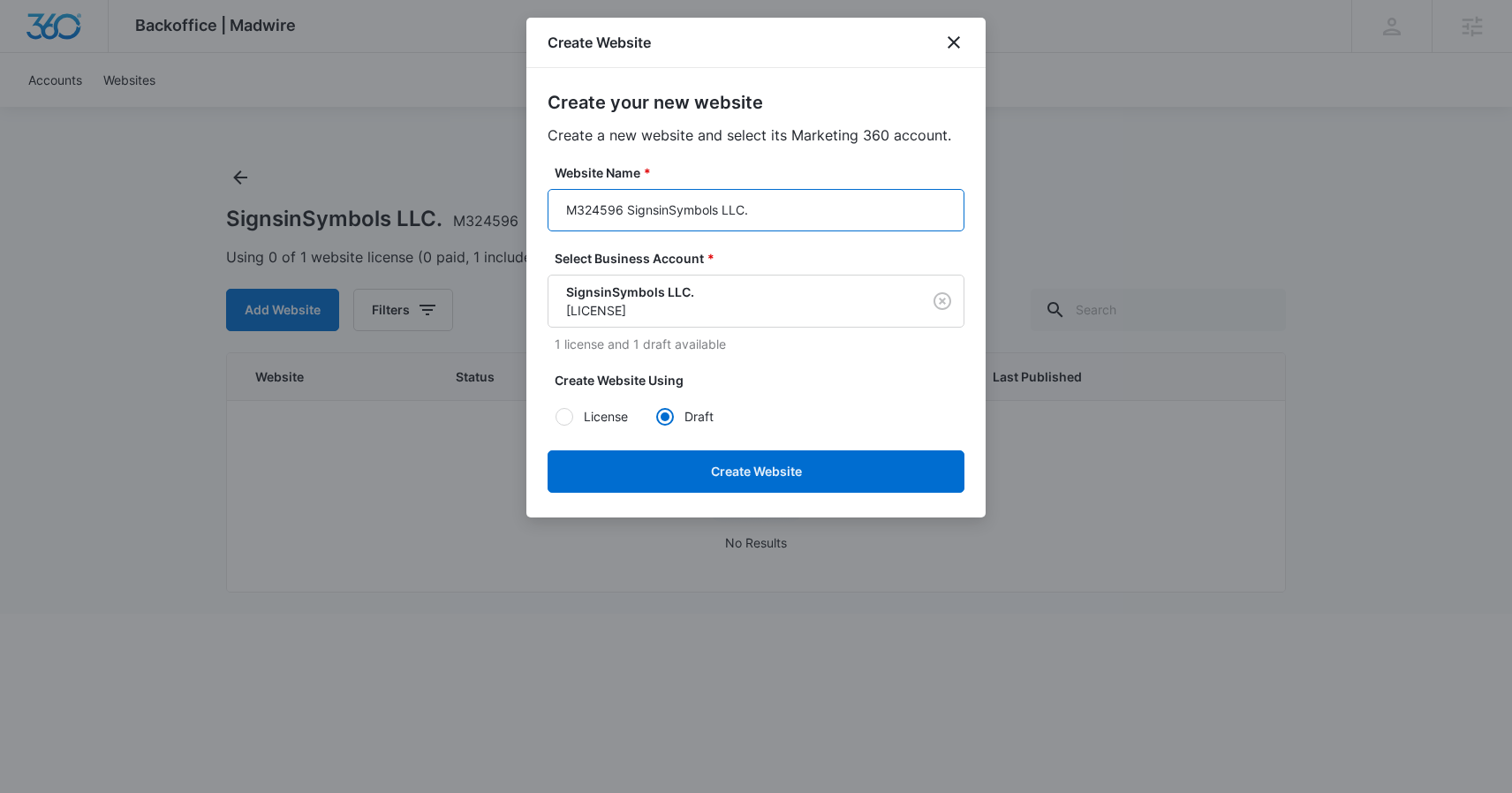click on "M324596 SignsinSymbols LLC." at bounding box center [756, 210] 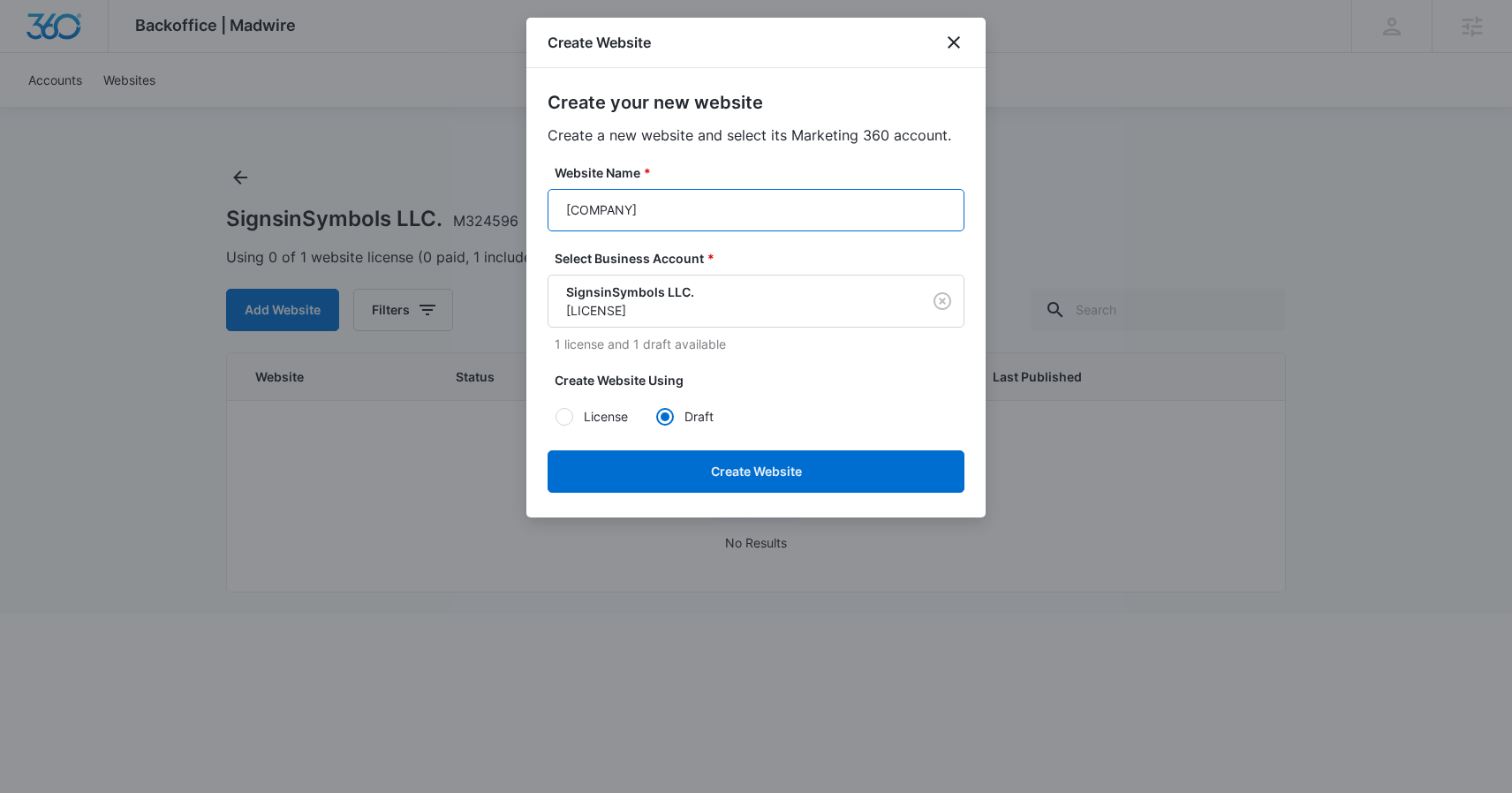 drag, startPoint x: 746, startPoint y: 206, endPoint x: 715, endPoint y: 211, distance: 31.400637 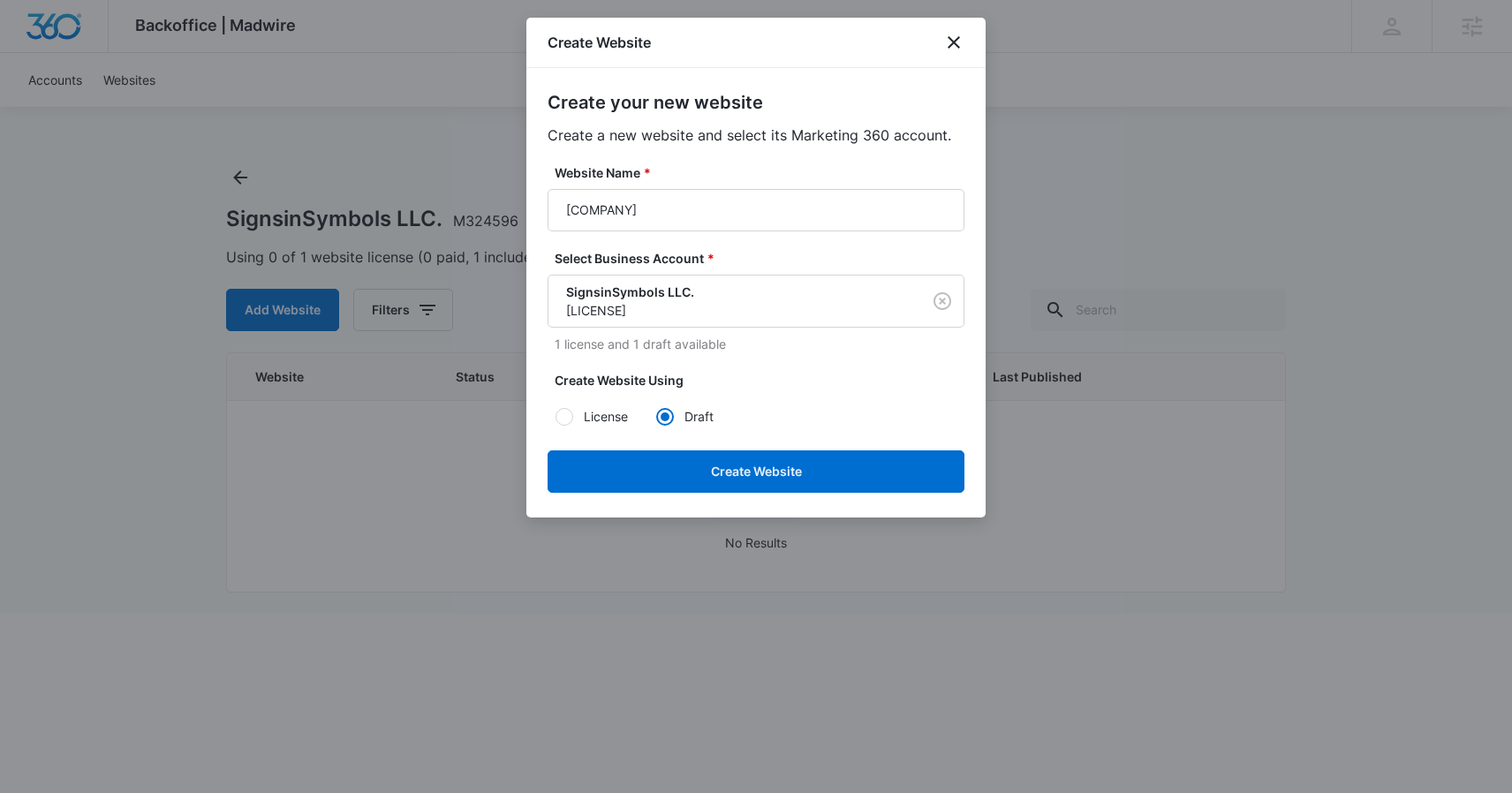 drag, startPoint x: 812, startPoint y: 394, endPoint x: 807, endPoint y: 410, distance: 16.763055 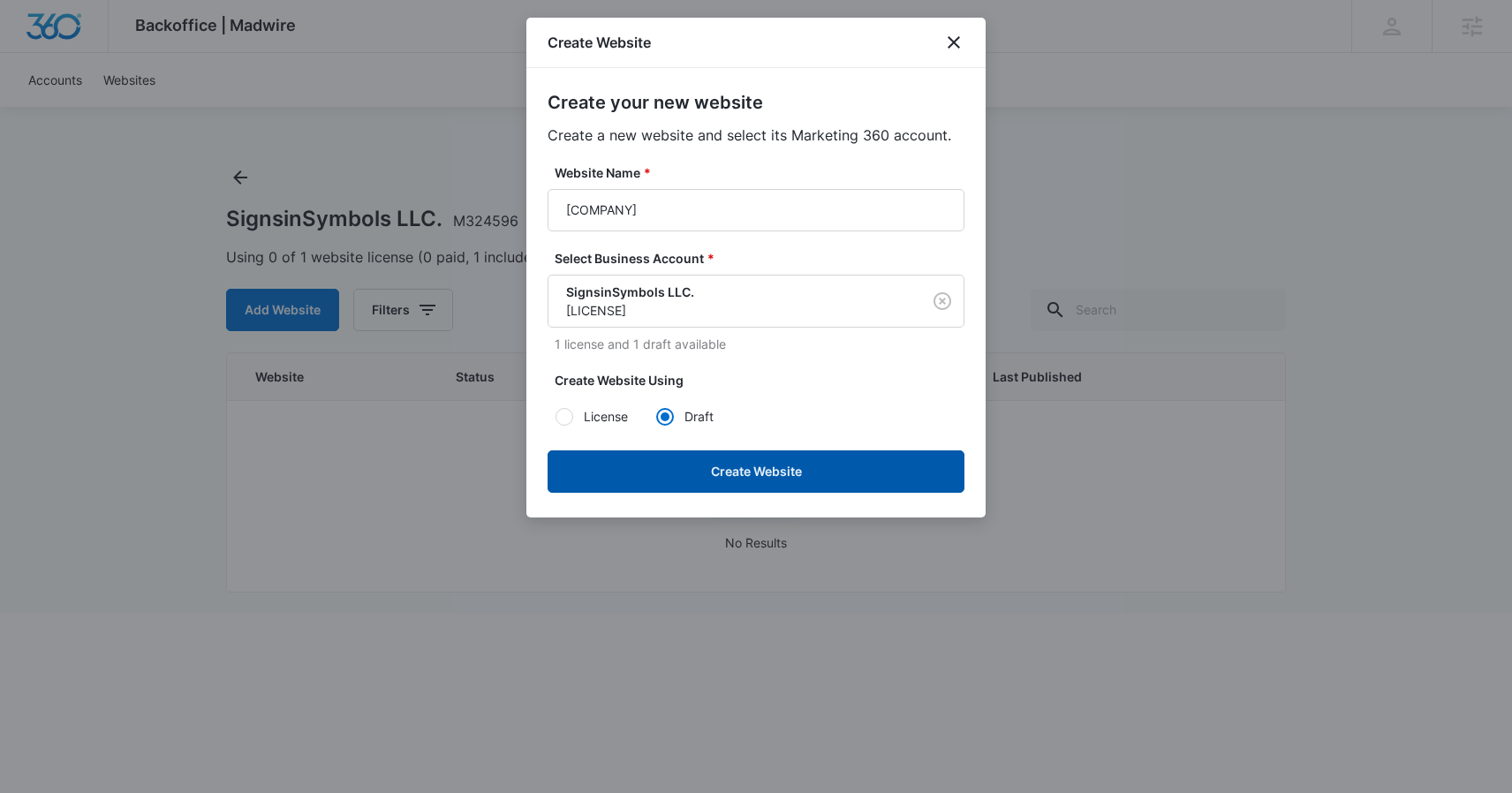 click on "Create Website" at bounding box center [756, 472] 